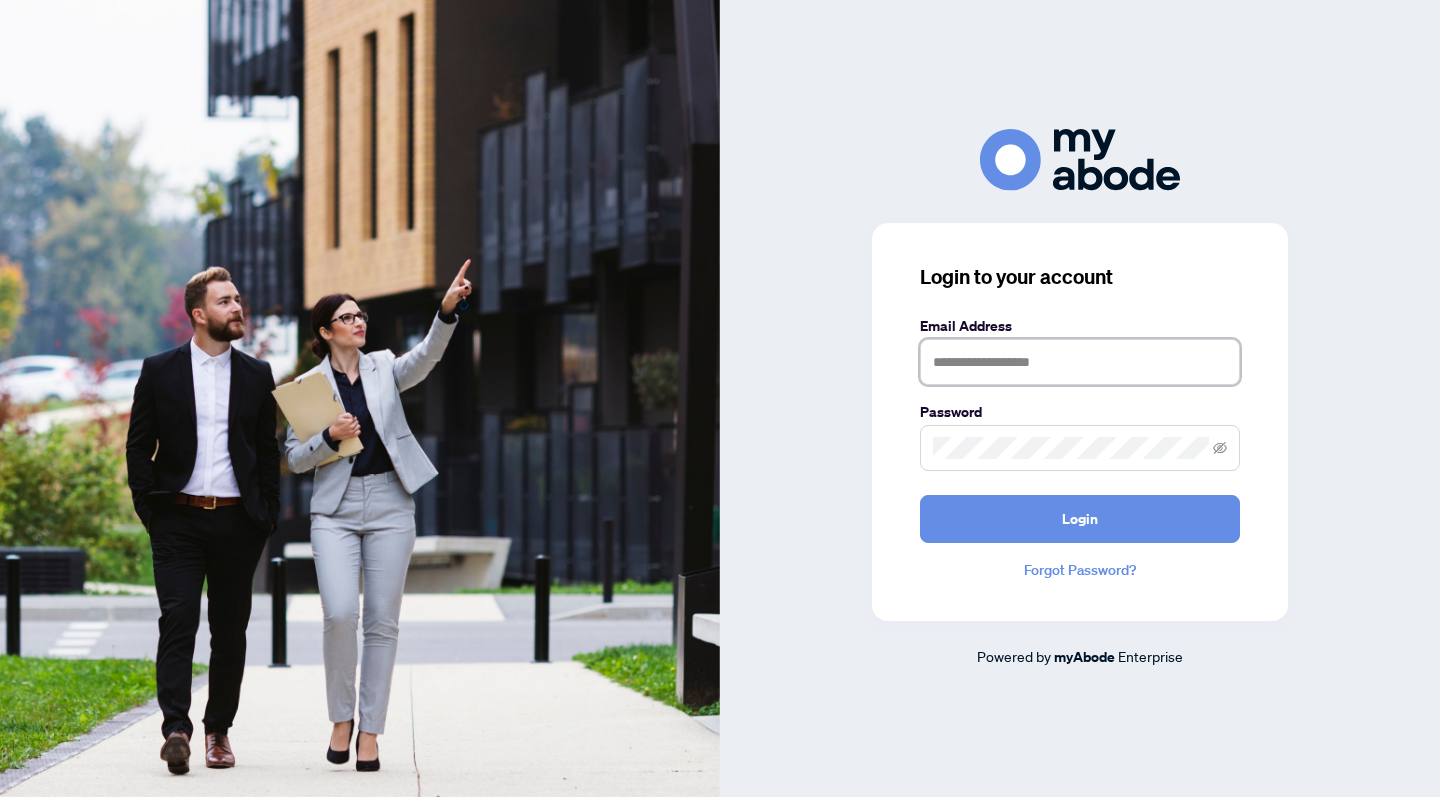 scroll, scrollTop: 0, scrollLeft: 0, axis: both 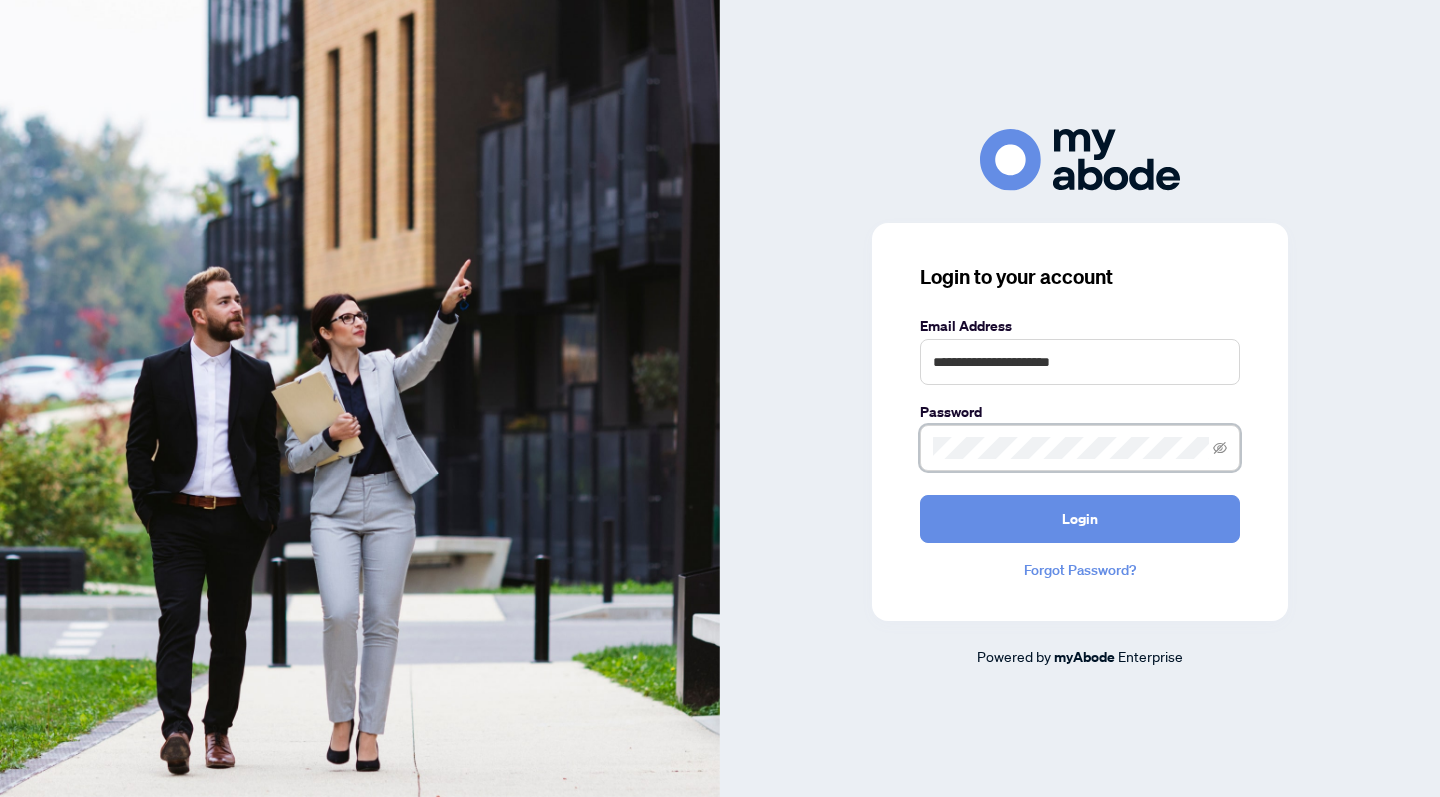 click on "Login" at bounding box center (1080, 519) 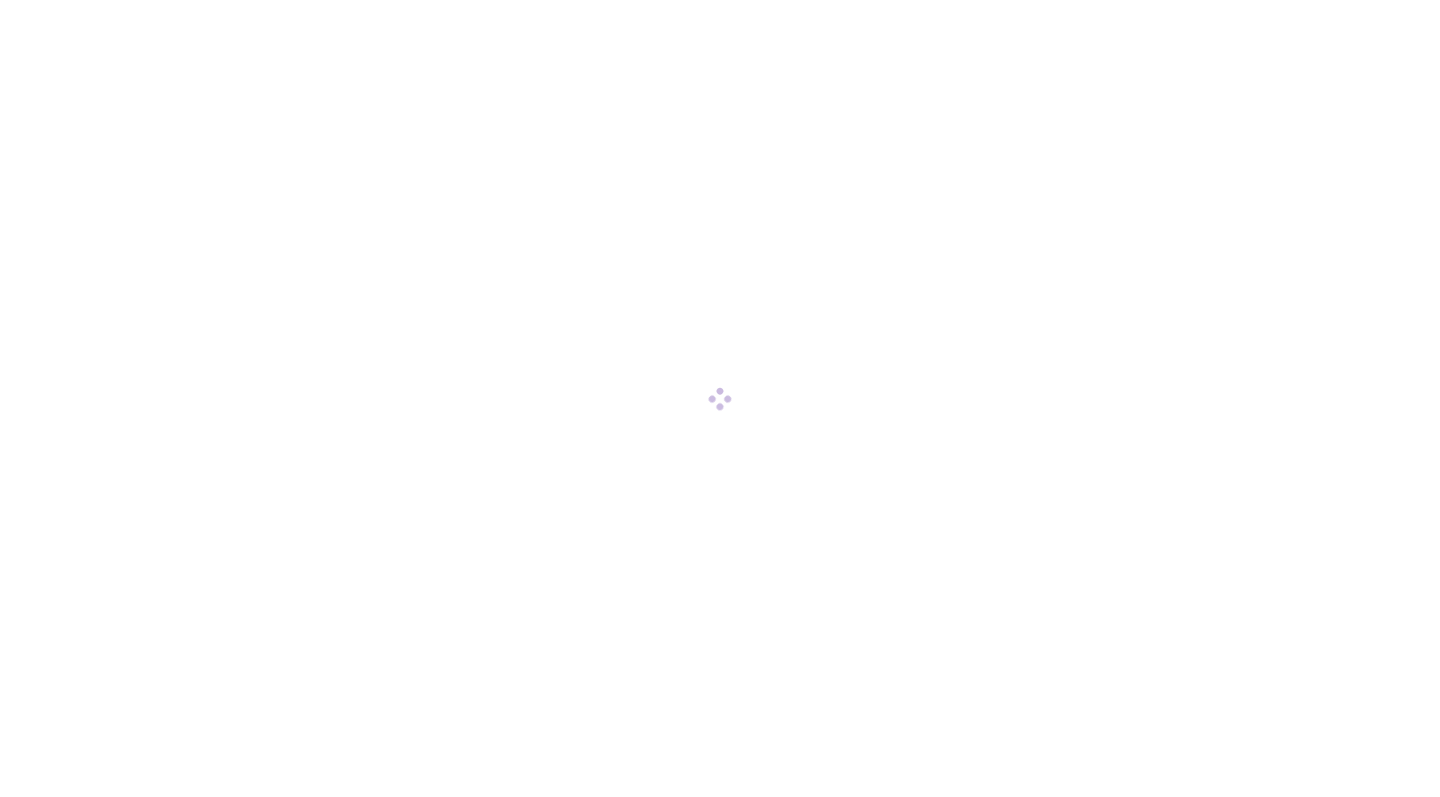 scroll, scrollTop: 0, scrollLeft: 0, axis: both 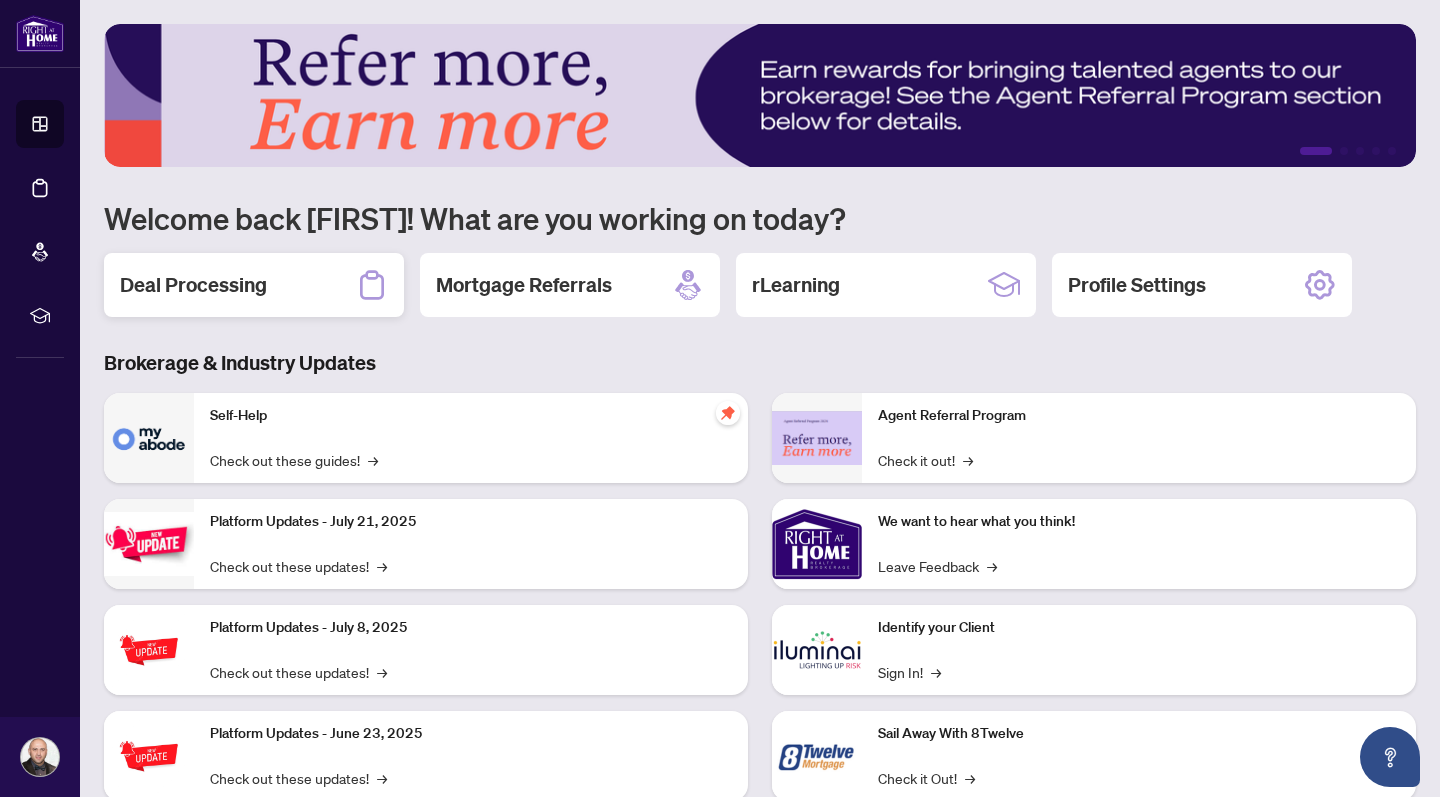 click on "Deal Processing" at bounding box center [193, 285] 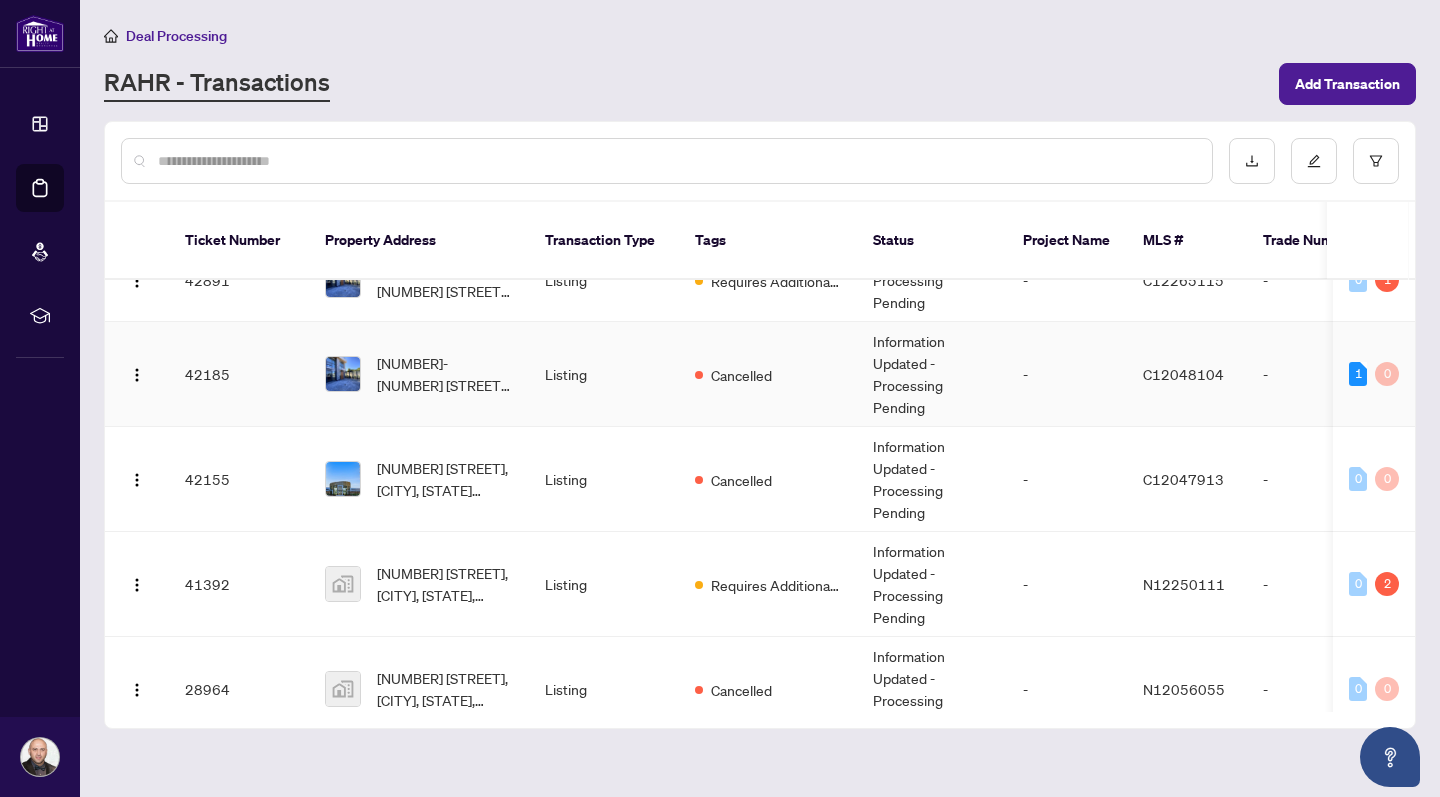 scroll, scrollTop: 151, scrollLeft: 0, axis: vertical 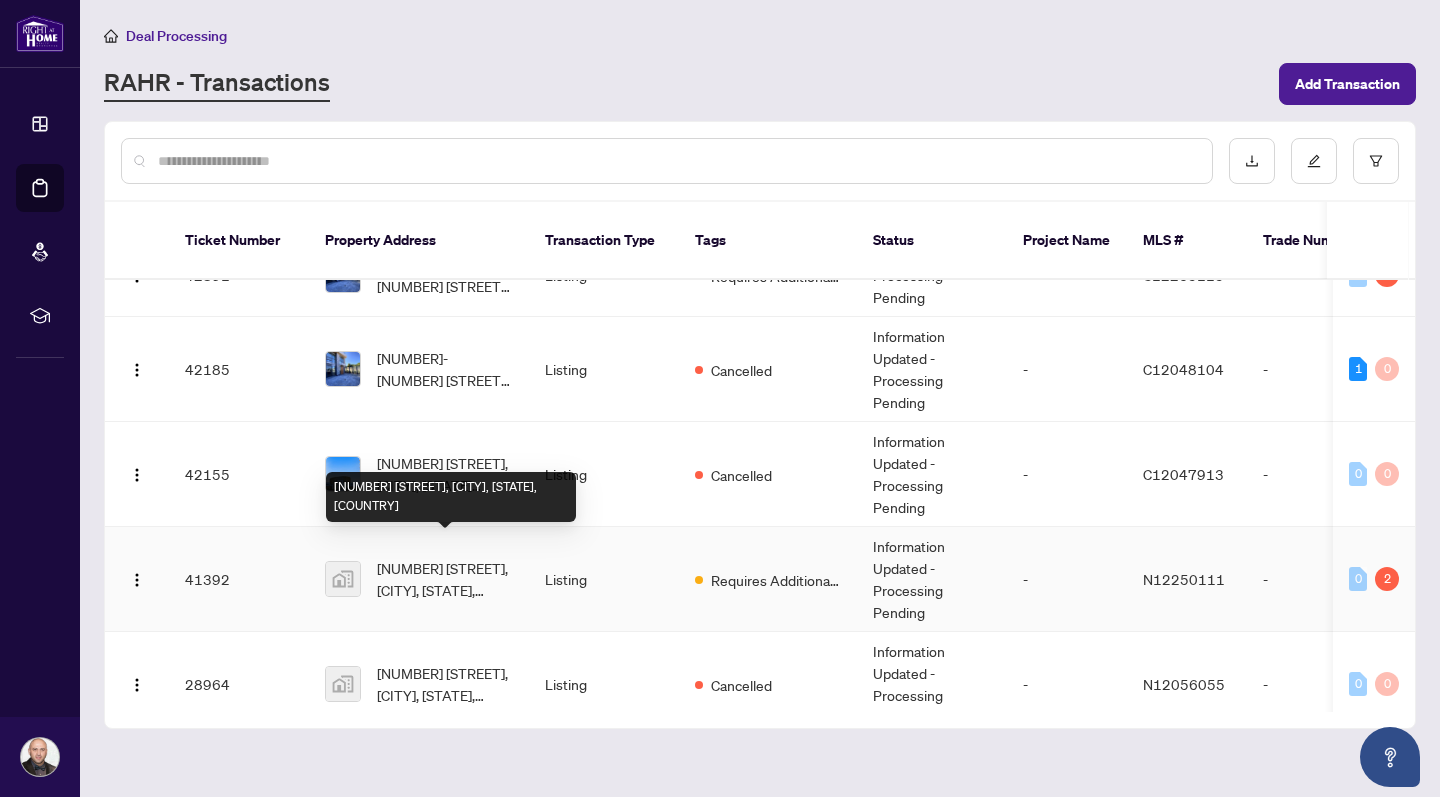 click on "[NUMBER] [STREET], [CITY], [STATE], [COUNTRY]" at bounding box center (445, 579) 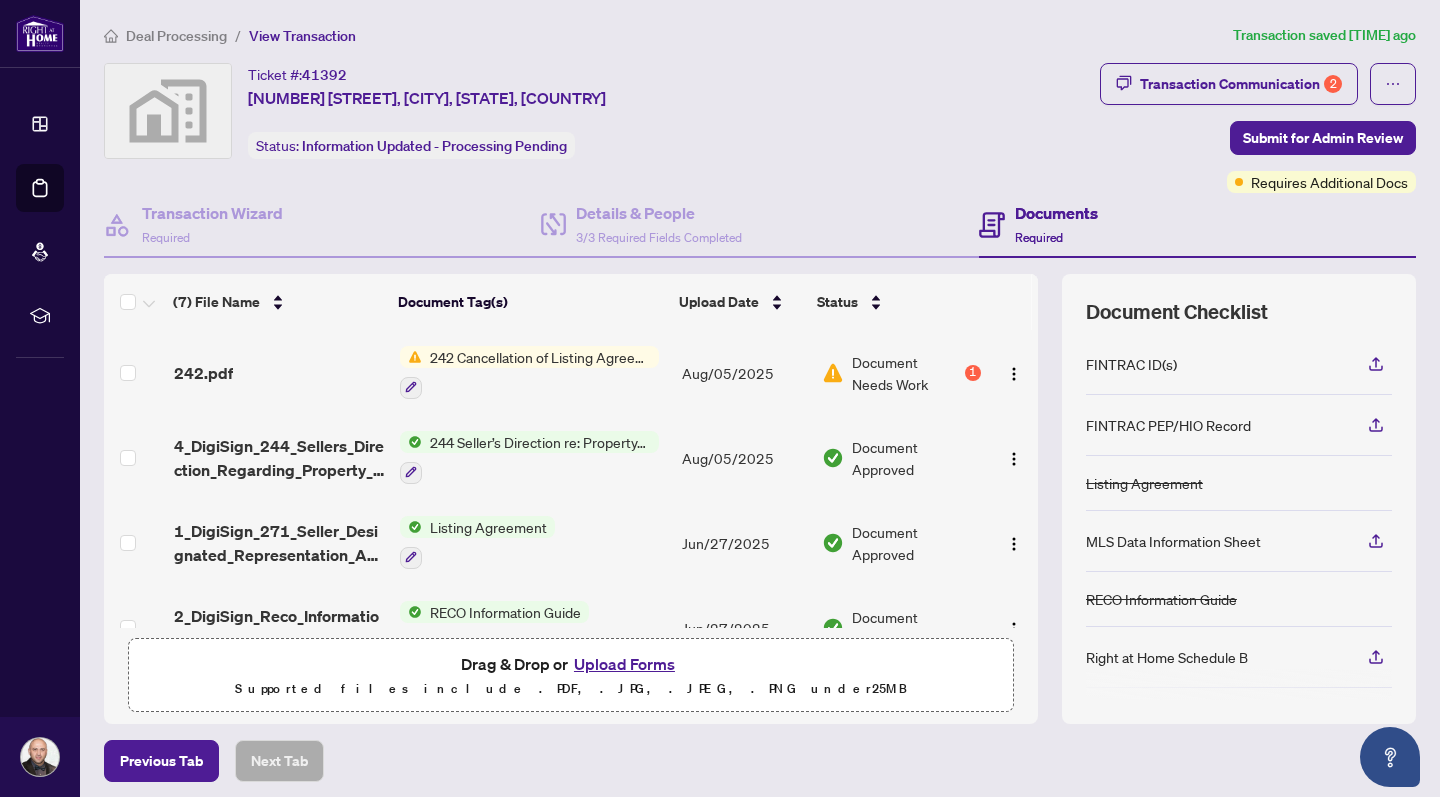 click on "Document Needs Work" at bounding box center [906, 373] 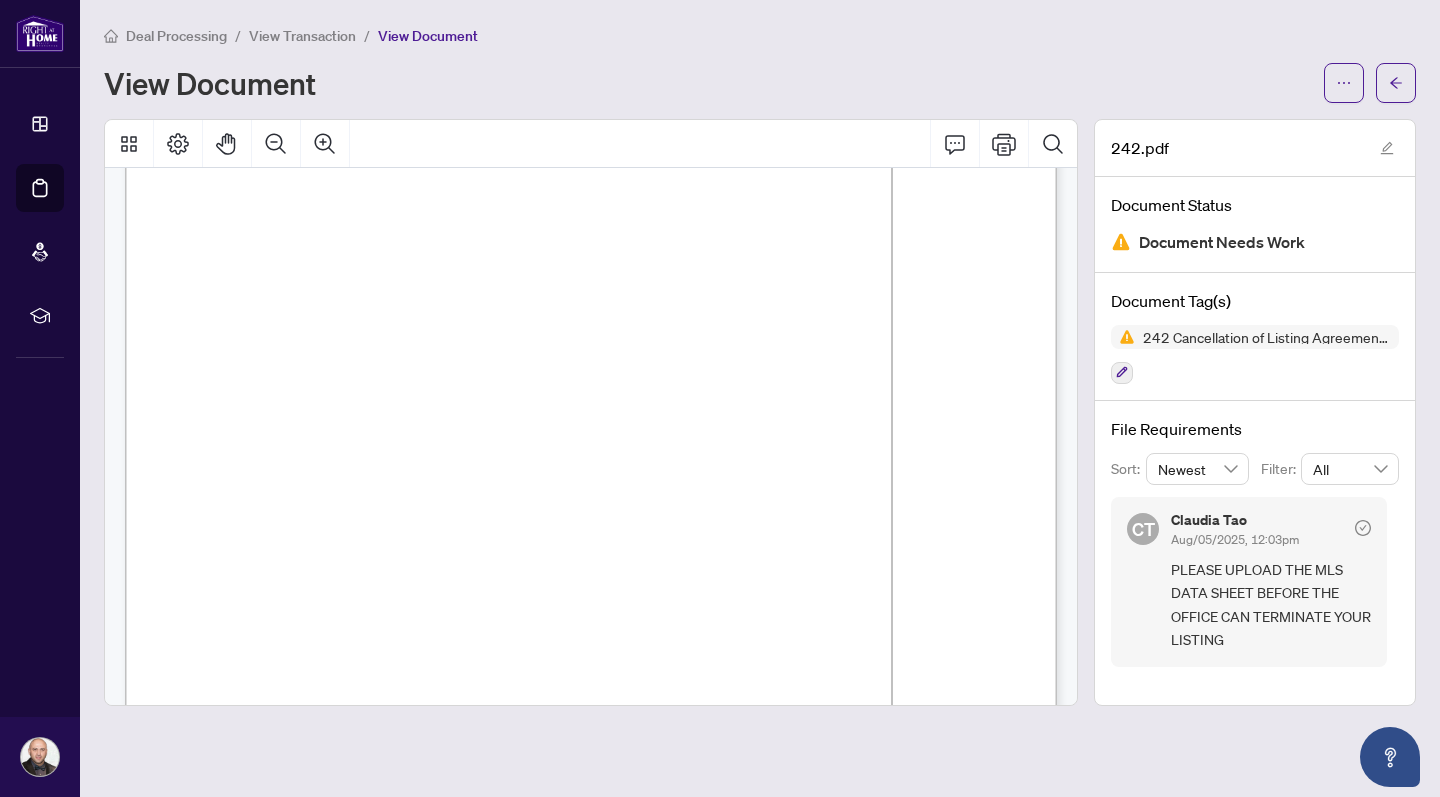 scroll, scrollTop: 108, scrollLeft: 0, axis: vertical 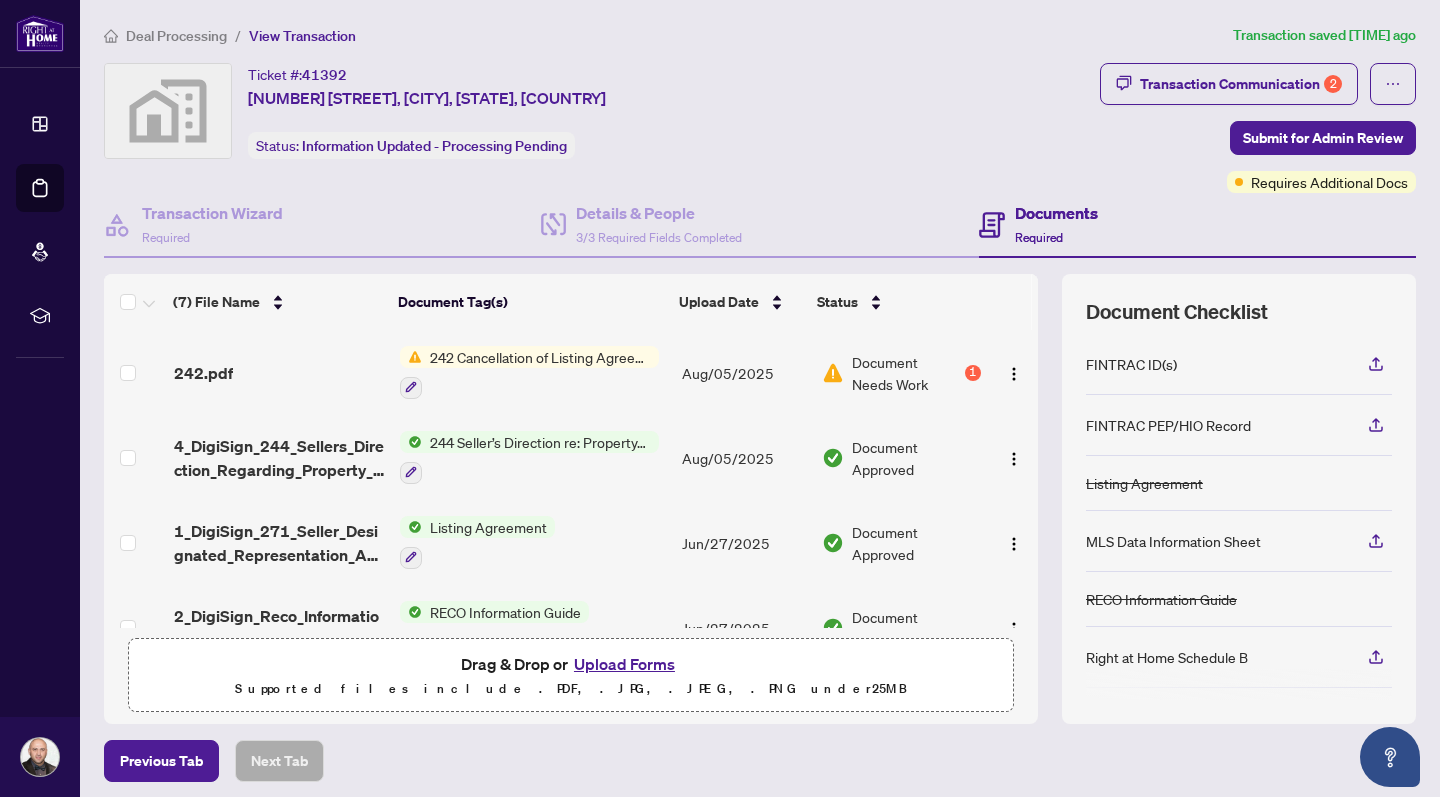 click on "Upload Forms" at bounding box center (624, 664) 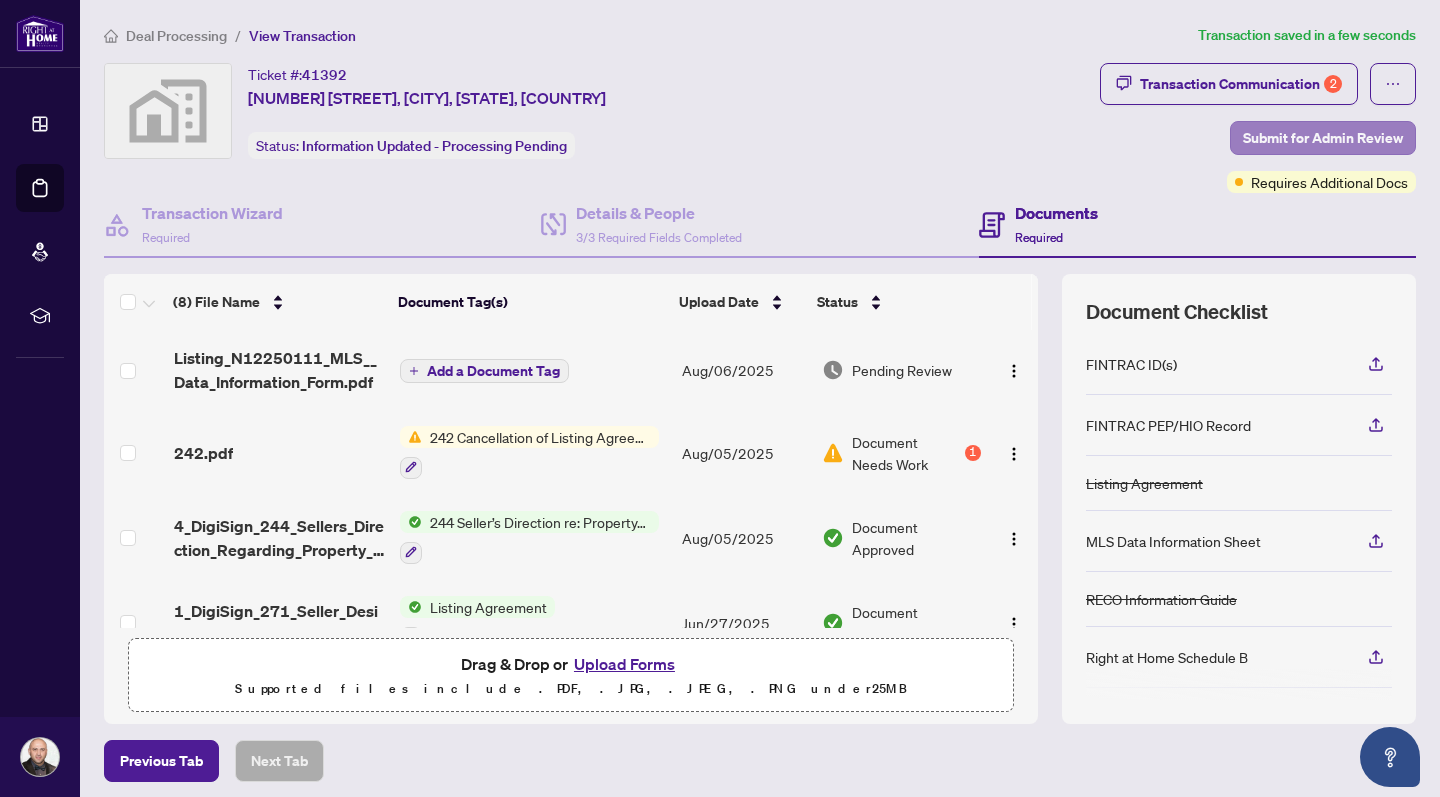 click on "Submit for Admin Review" at bounding box center (1323, 138) 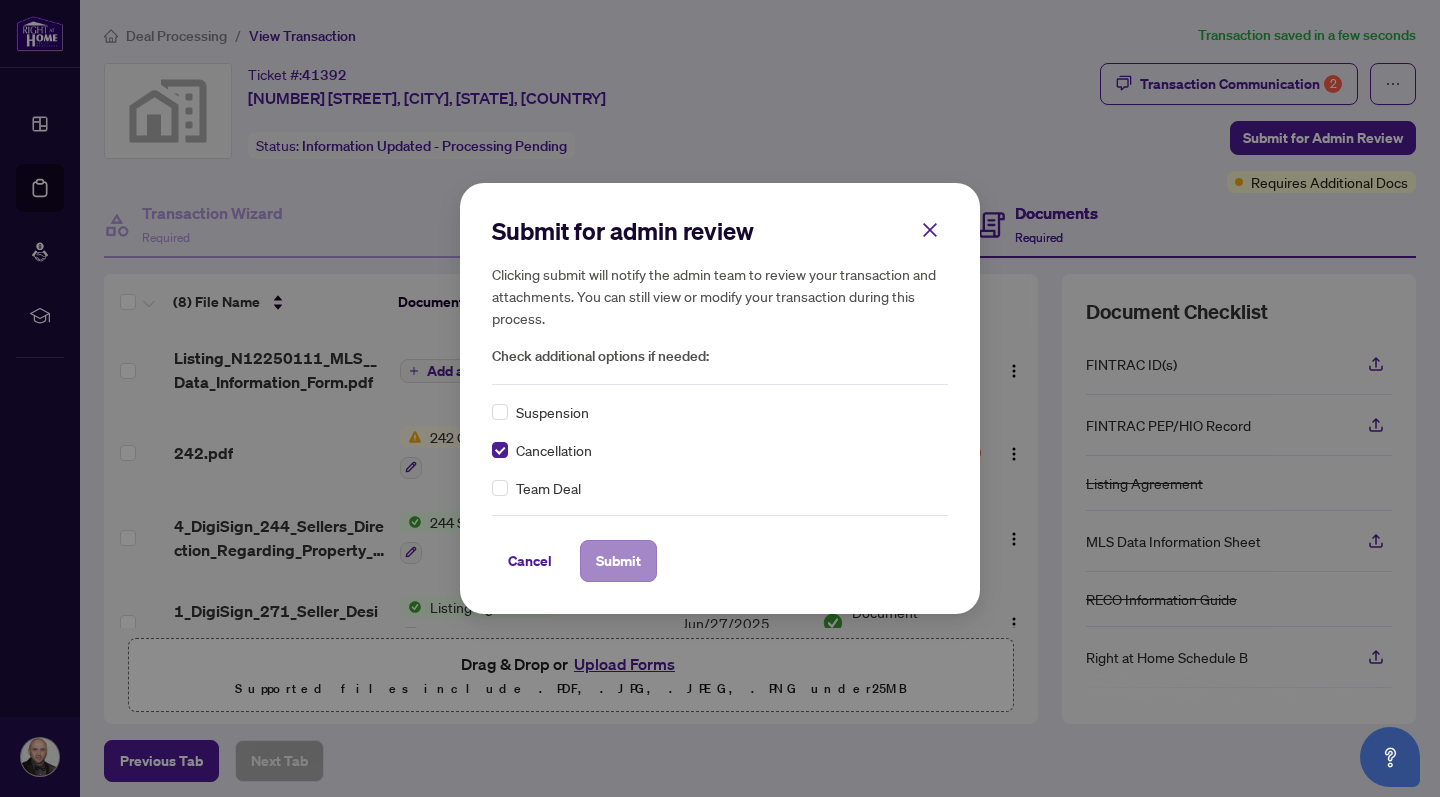 click on "Submit" at bounding box center (618, 561) 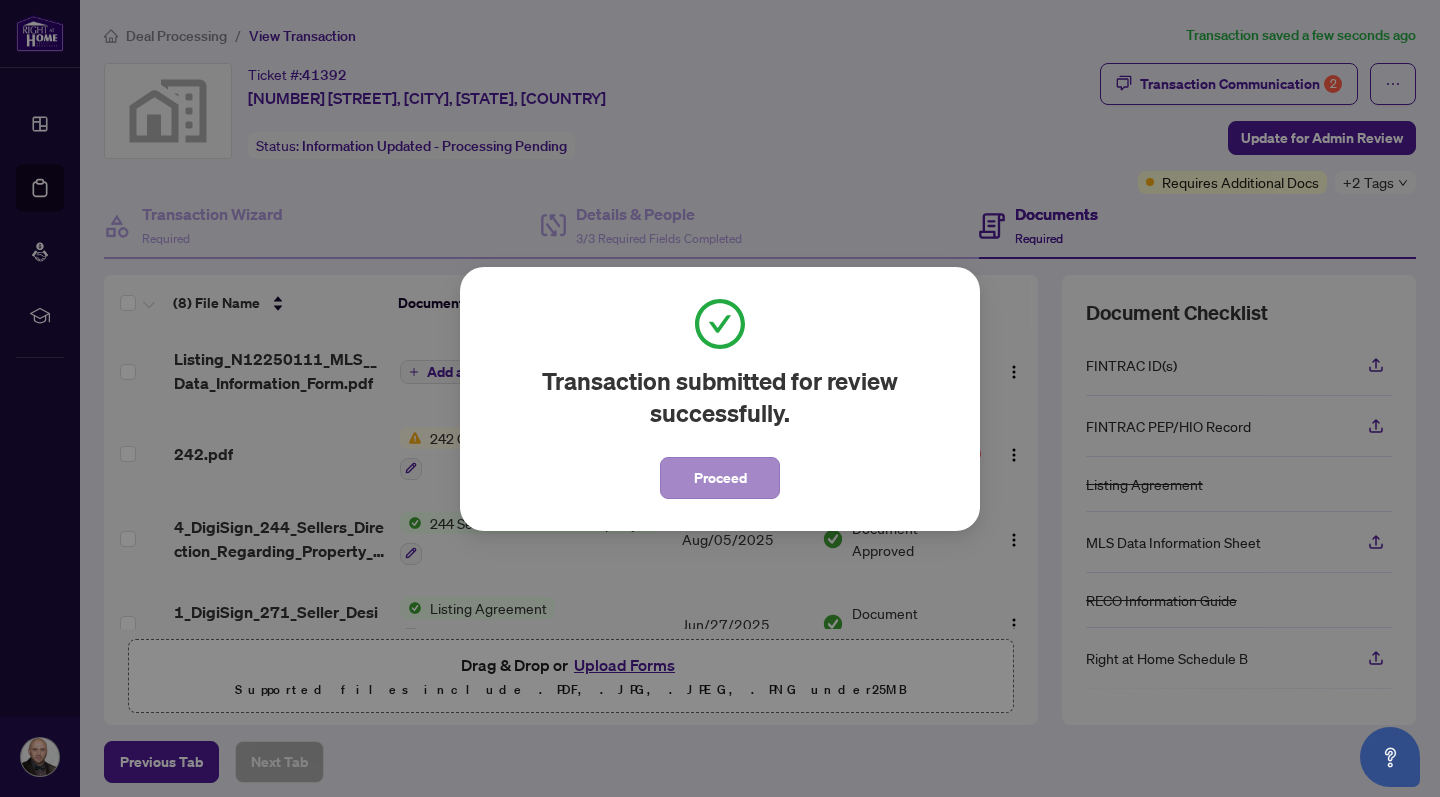 click on "Proceed" at bounding box center [720, 478] 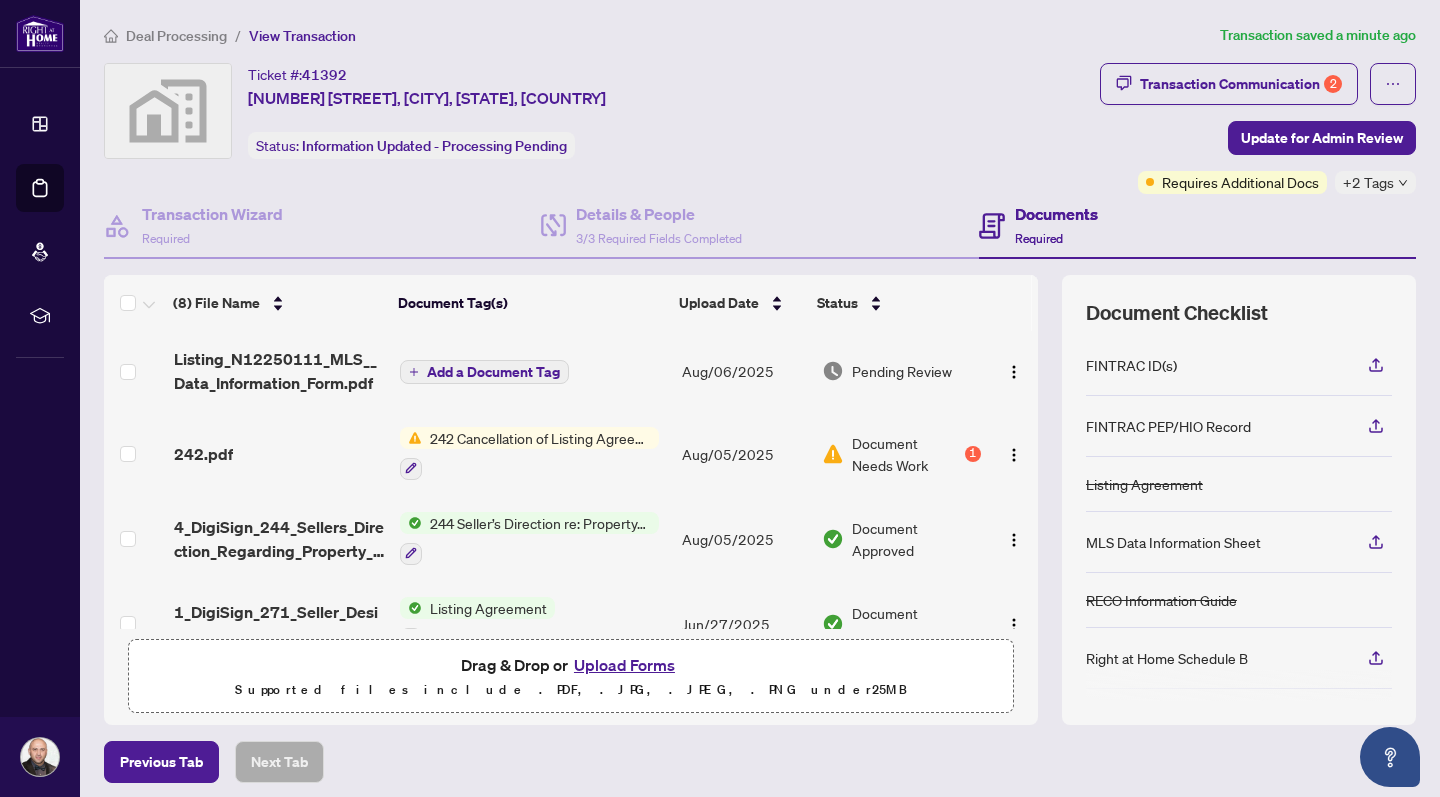 click on "Deal Processing" at bounding box center (176, 36) 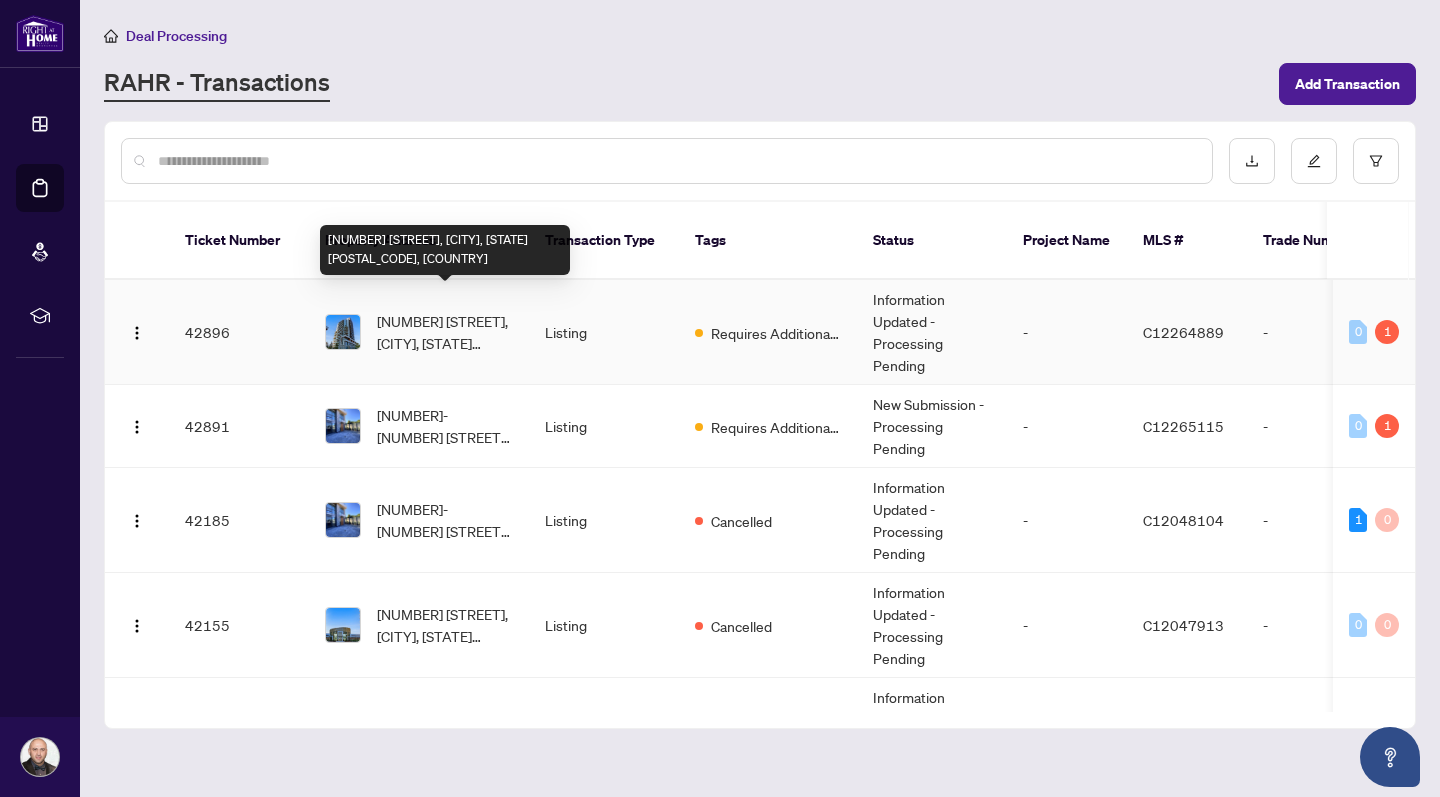 click on "[NUMBER] [STREET], [CITY], [STATE] [POSTAL_CODE], [COUNTRY]" at bounding box center (445, 332) 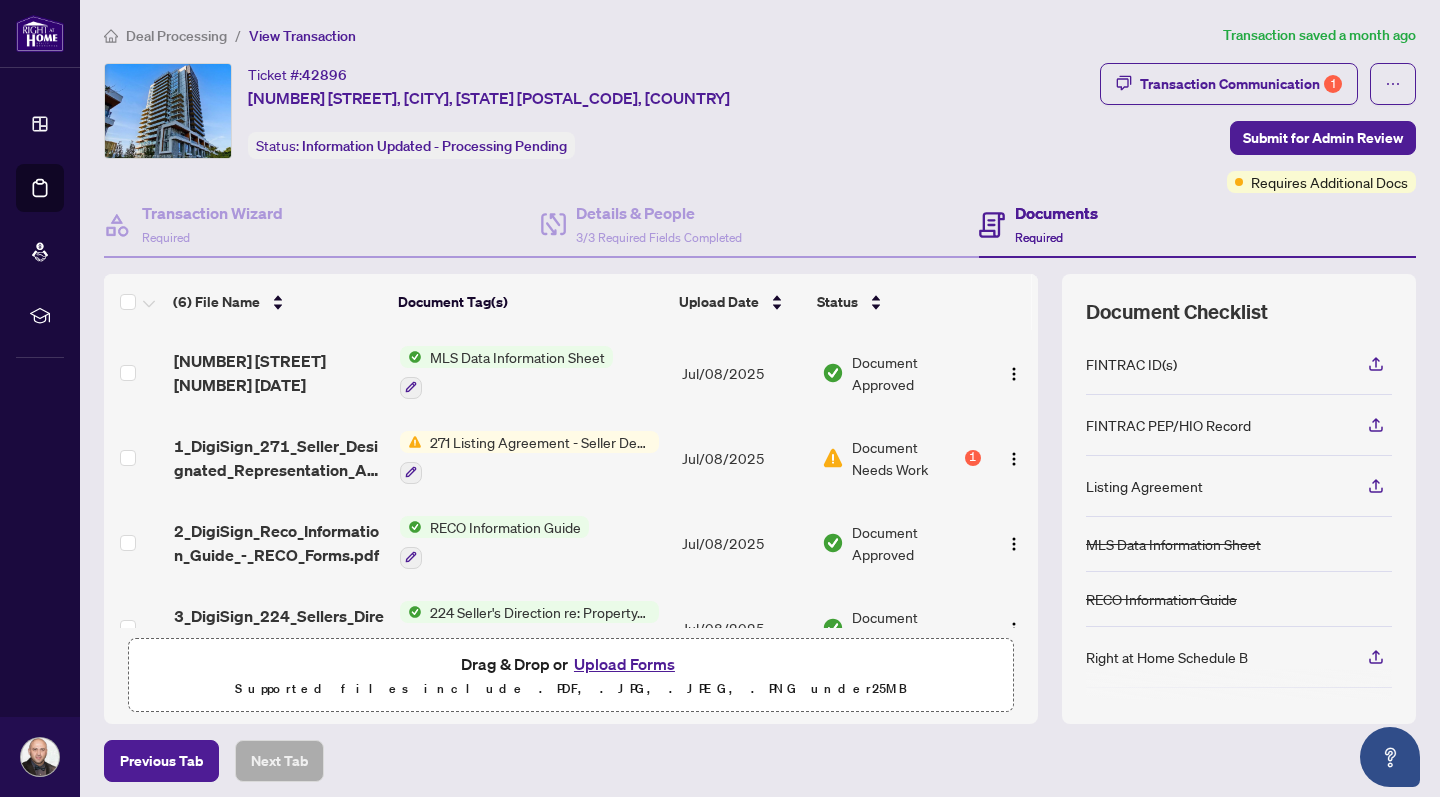 click on "Upload Forms" at bounding box center [624, 664] 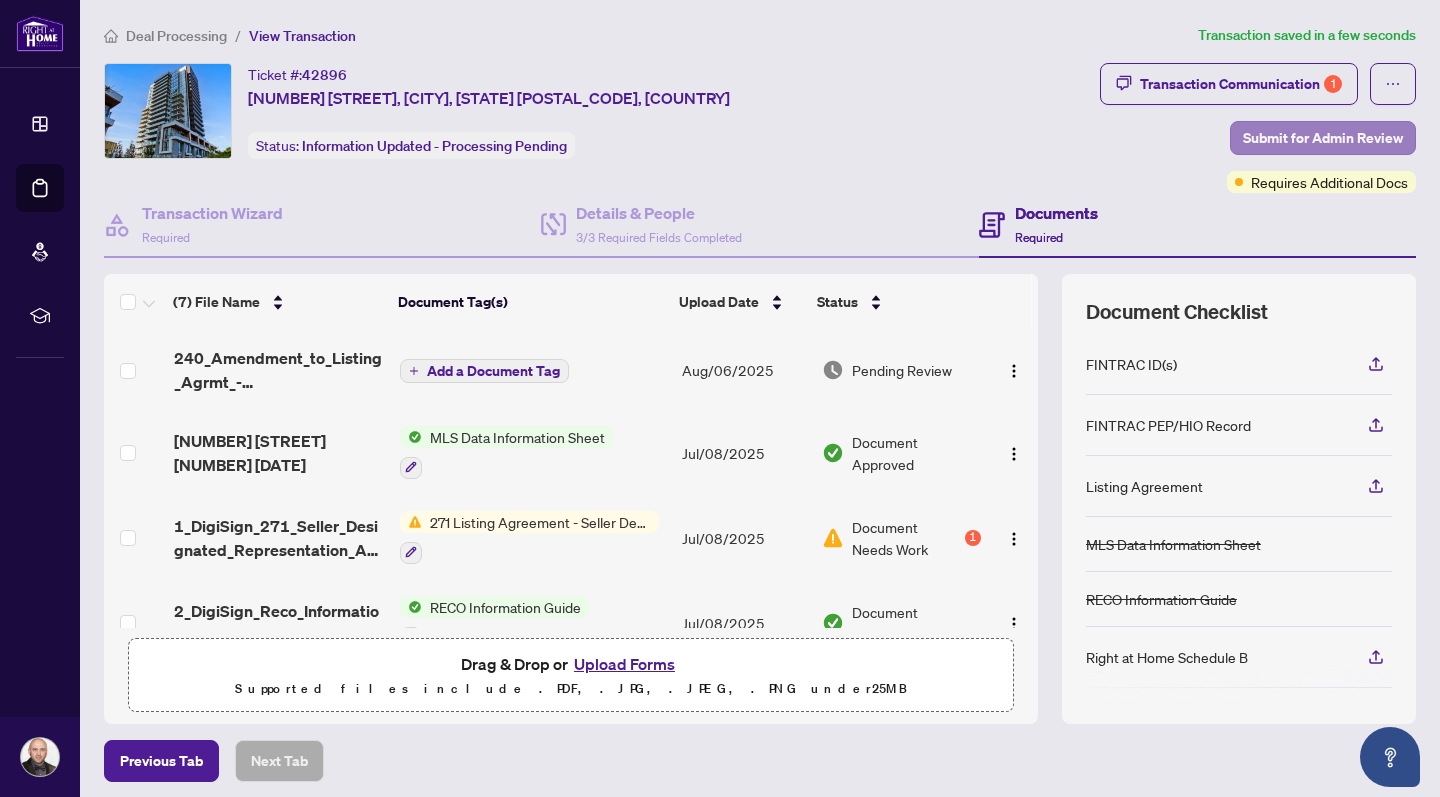 click on "Submit for Admin Review" at bounding box center (1323, 138) 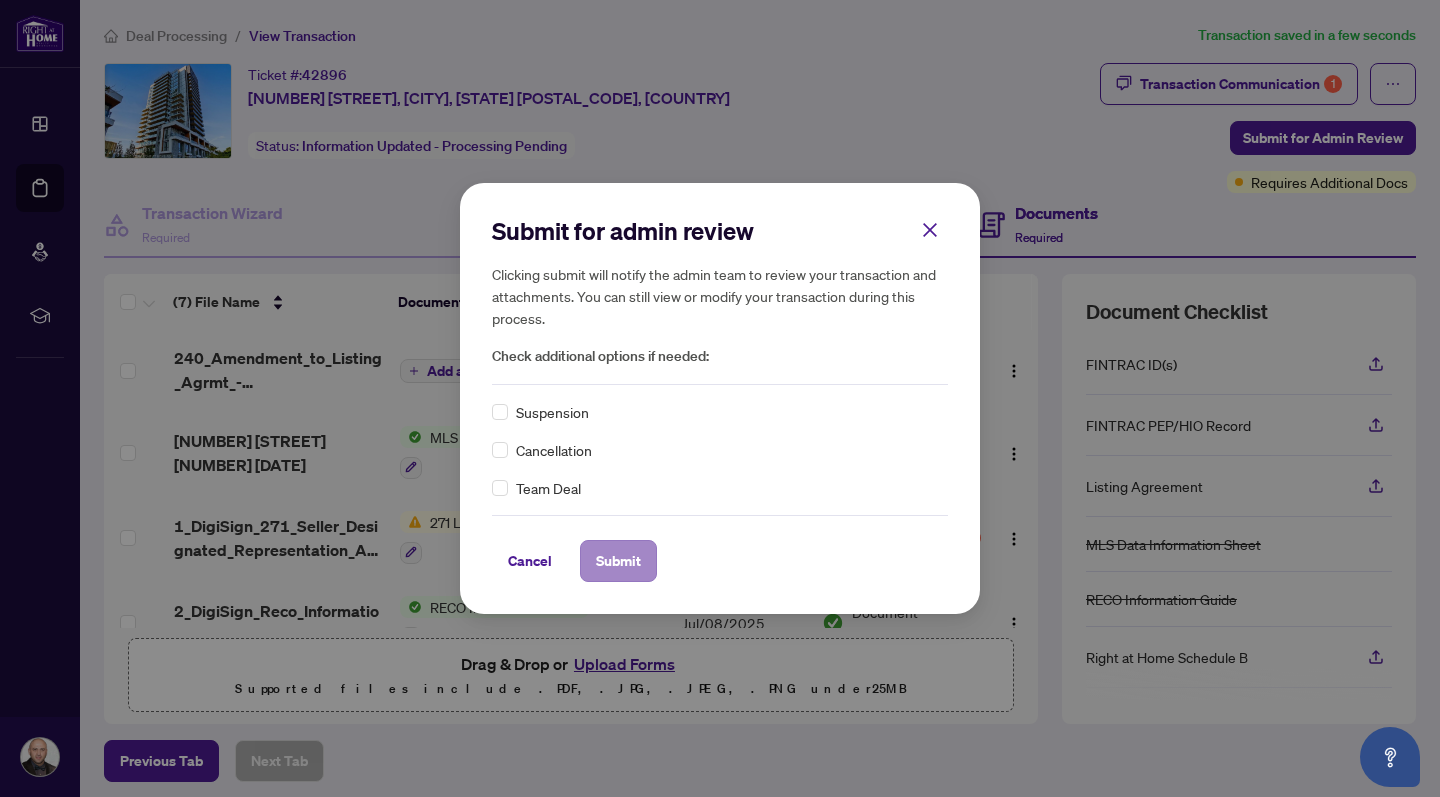 click on "Submit" at bounding box center [618, 561] 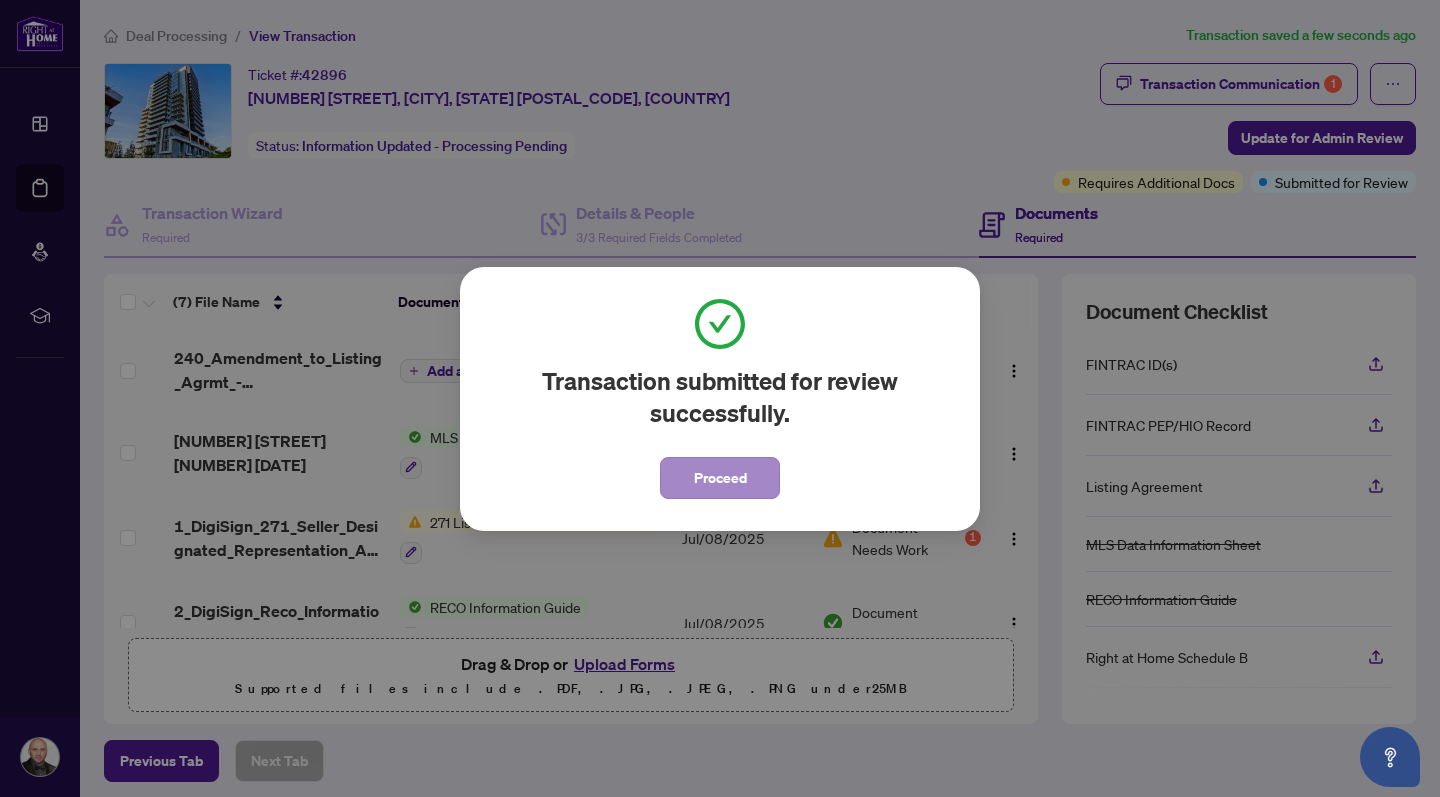 click on "Proceed" at bounding box center (720, 478) 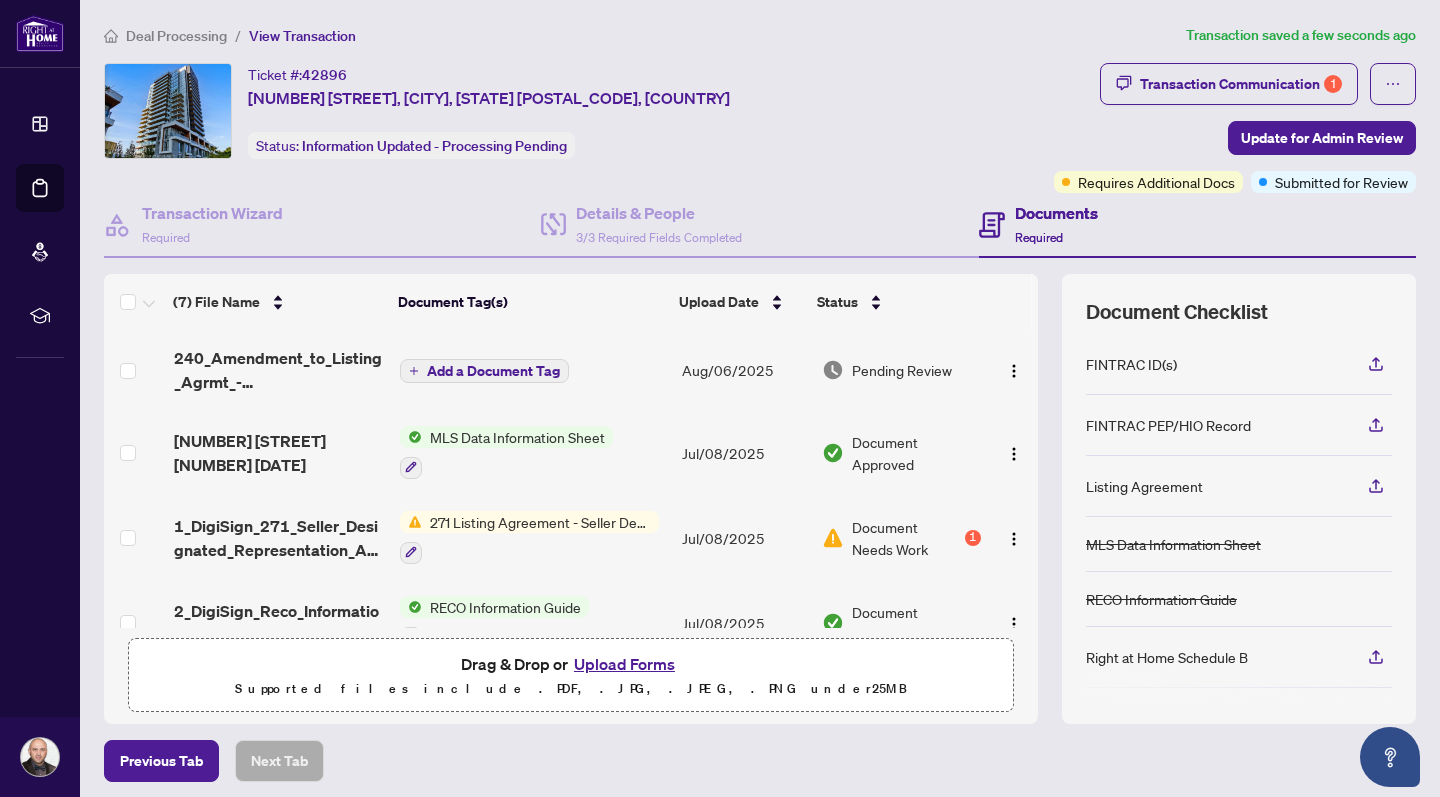 scroll, scrollTop: 0, scrollLeft: 0, axis: both 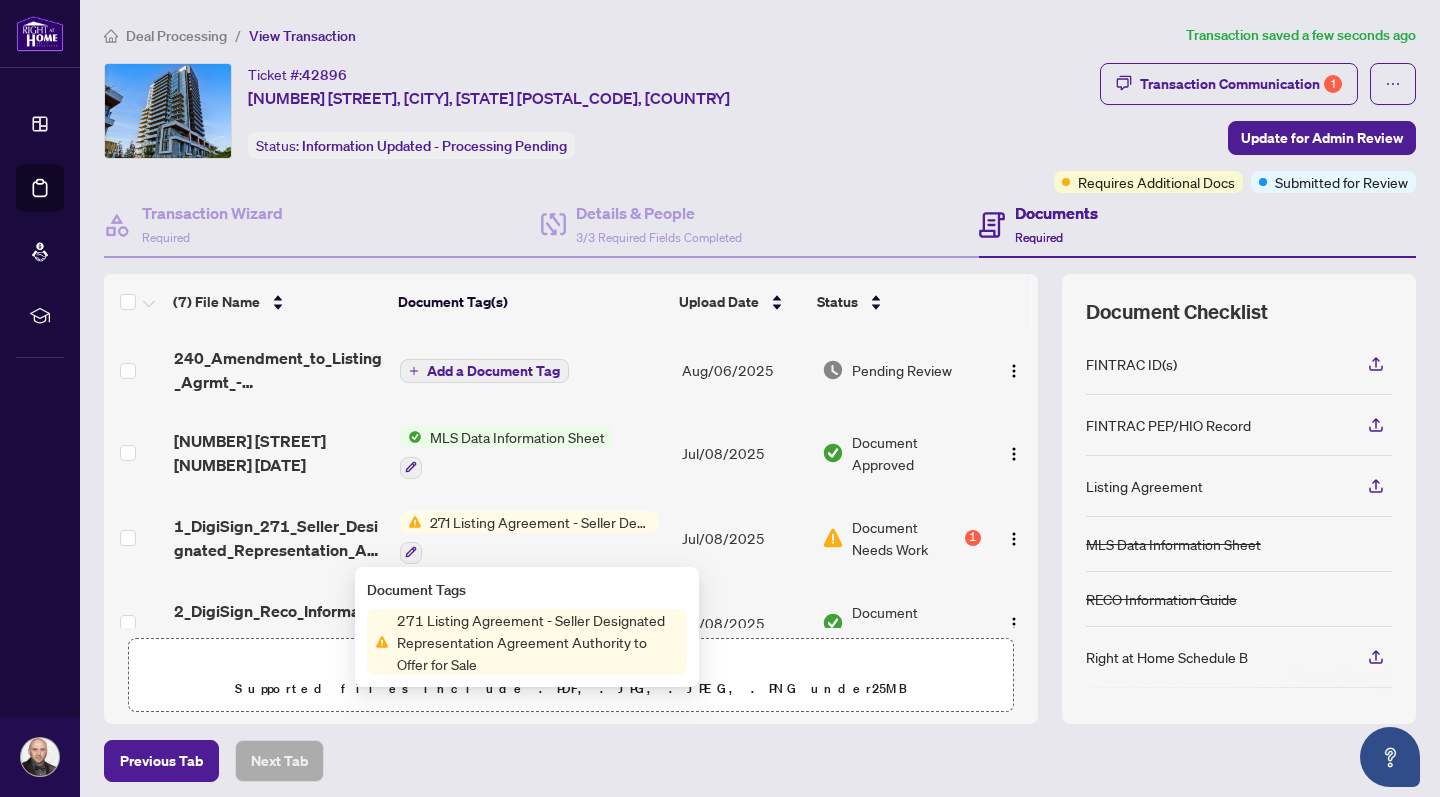 click on "Document Needs Work" at bounding box center (906, 538) 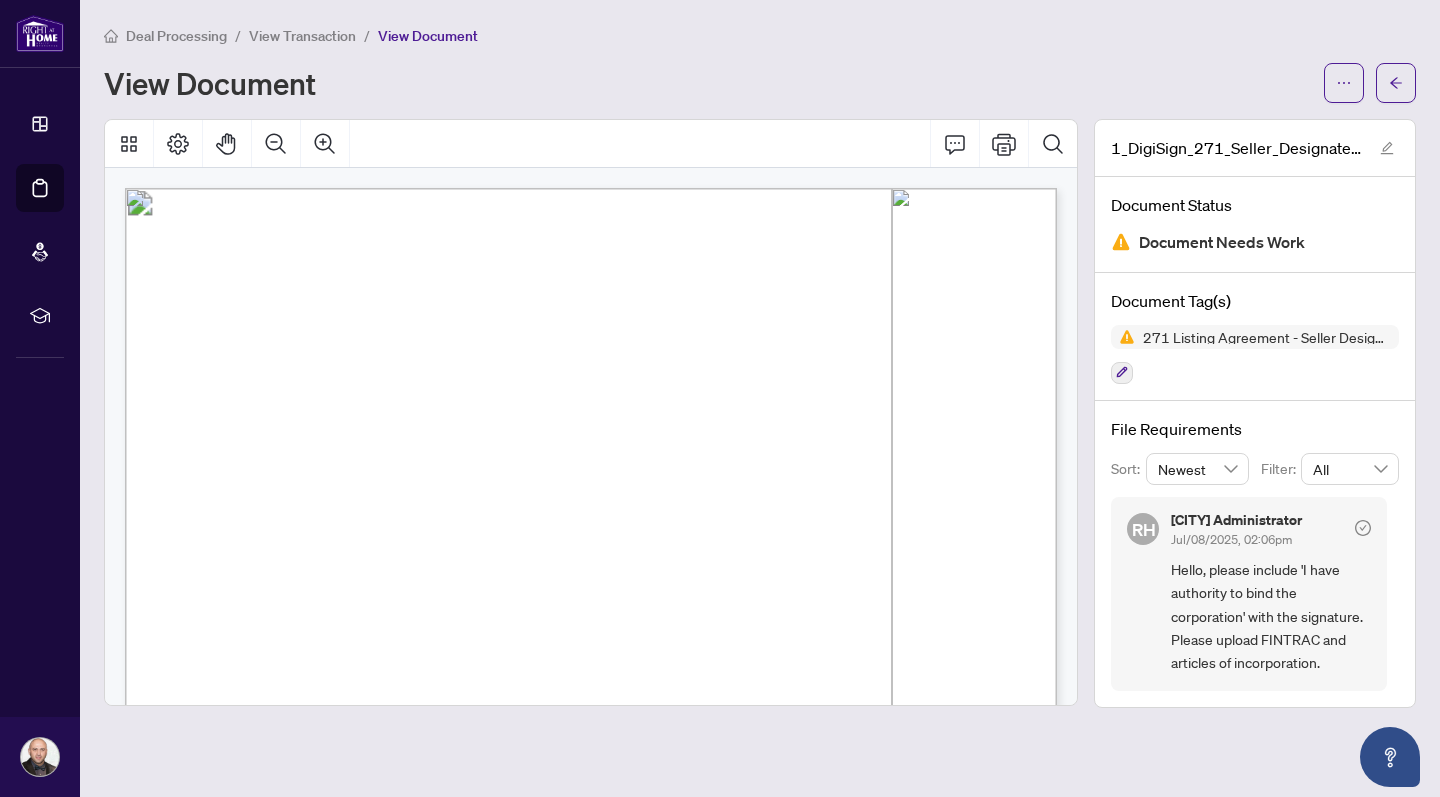 scroll, scrollTop: 0, scrollLeft: 0, axis: both 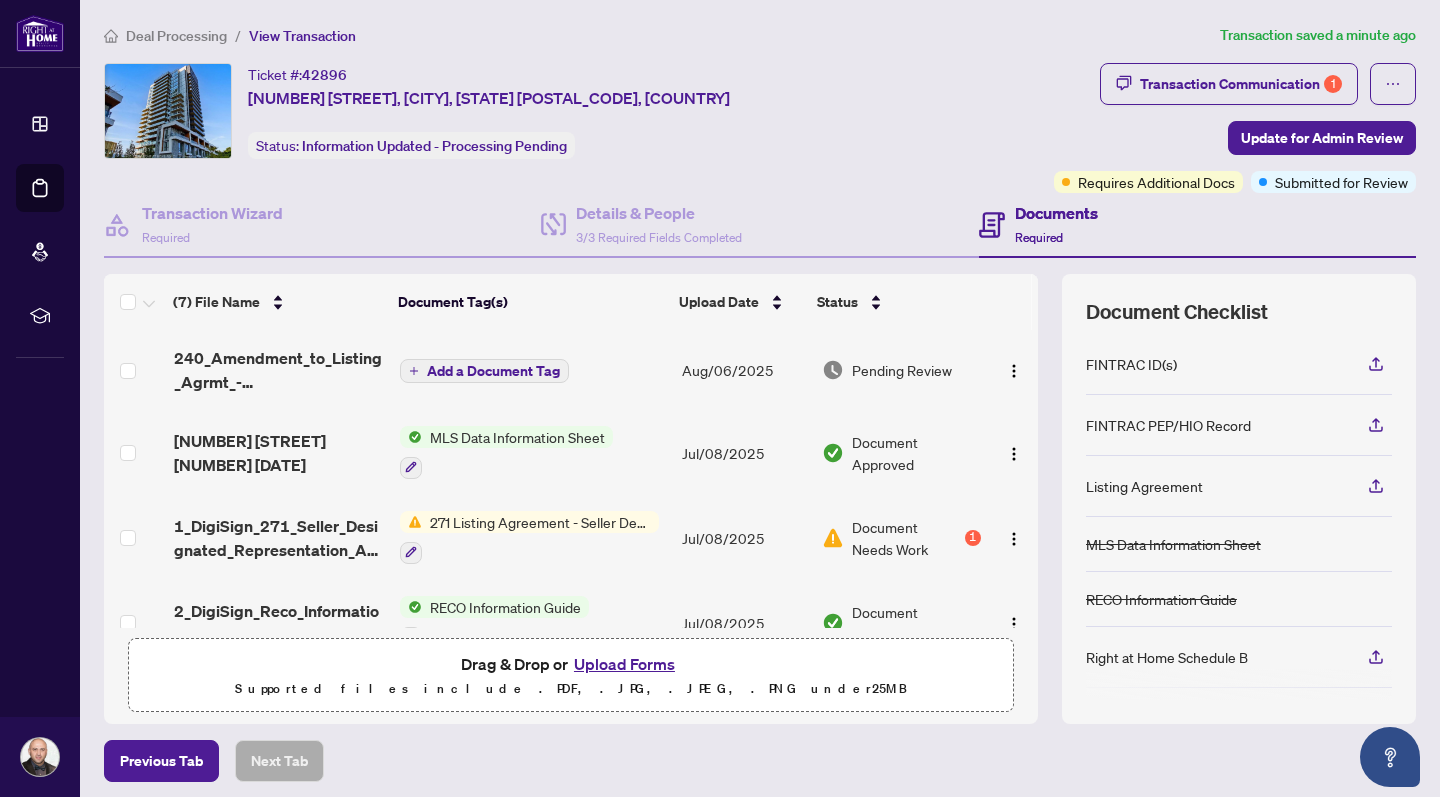 click on "Upload Forms" at bounding box center (624, 664) 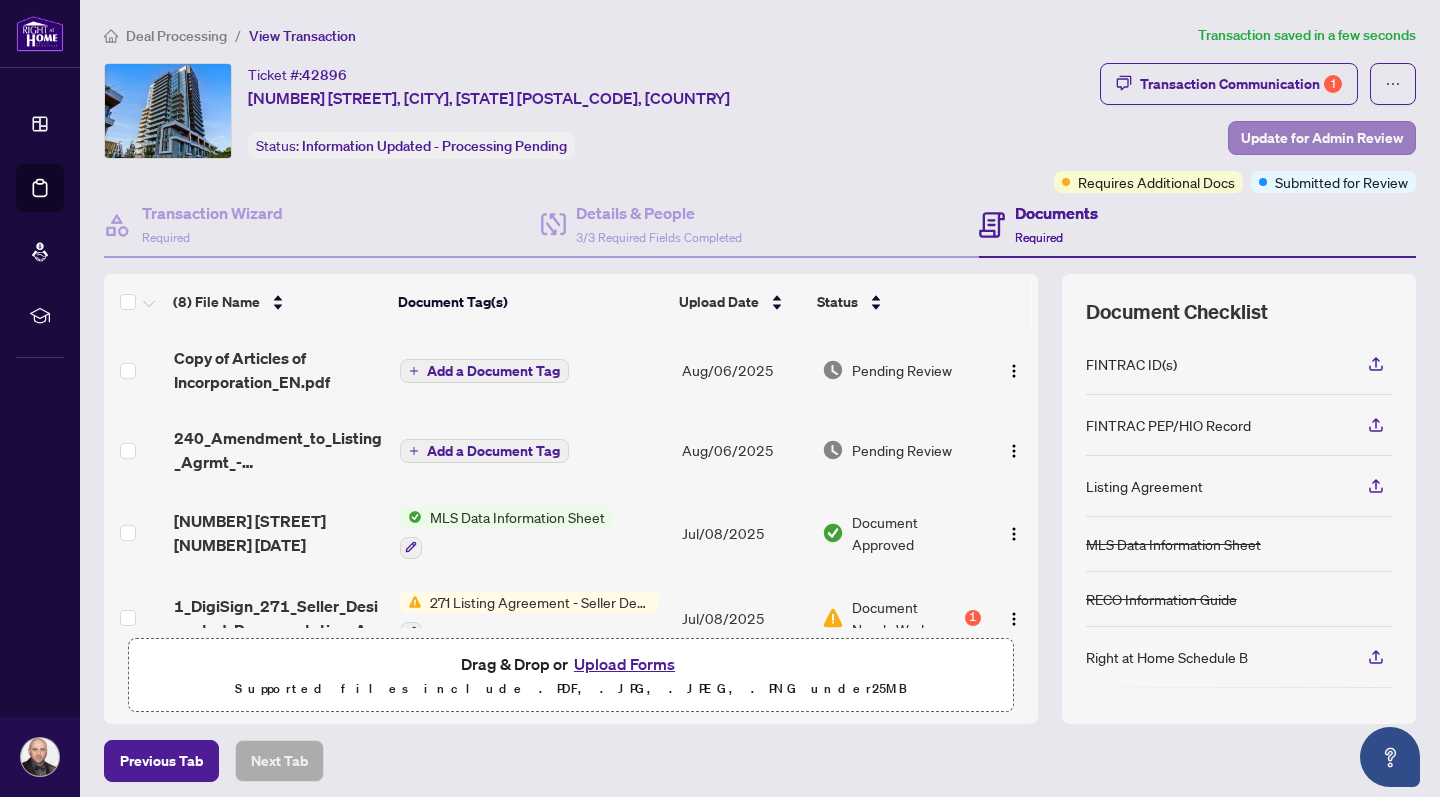 click on "Update for Admin Review" at bounding box center [1322, 138] 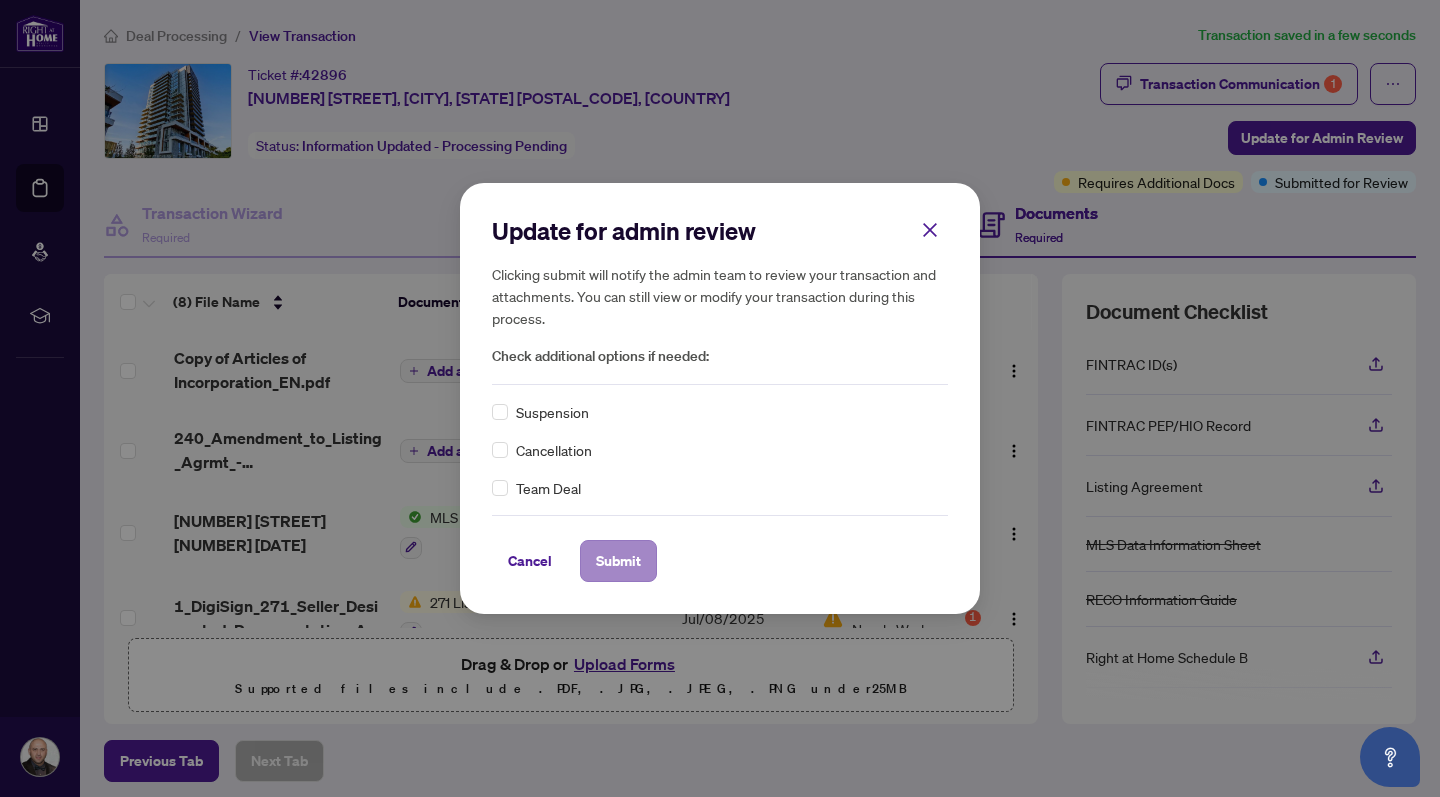 click on "Submit" at bounding box center (618, 561) 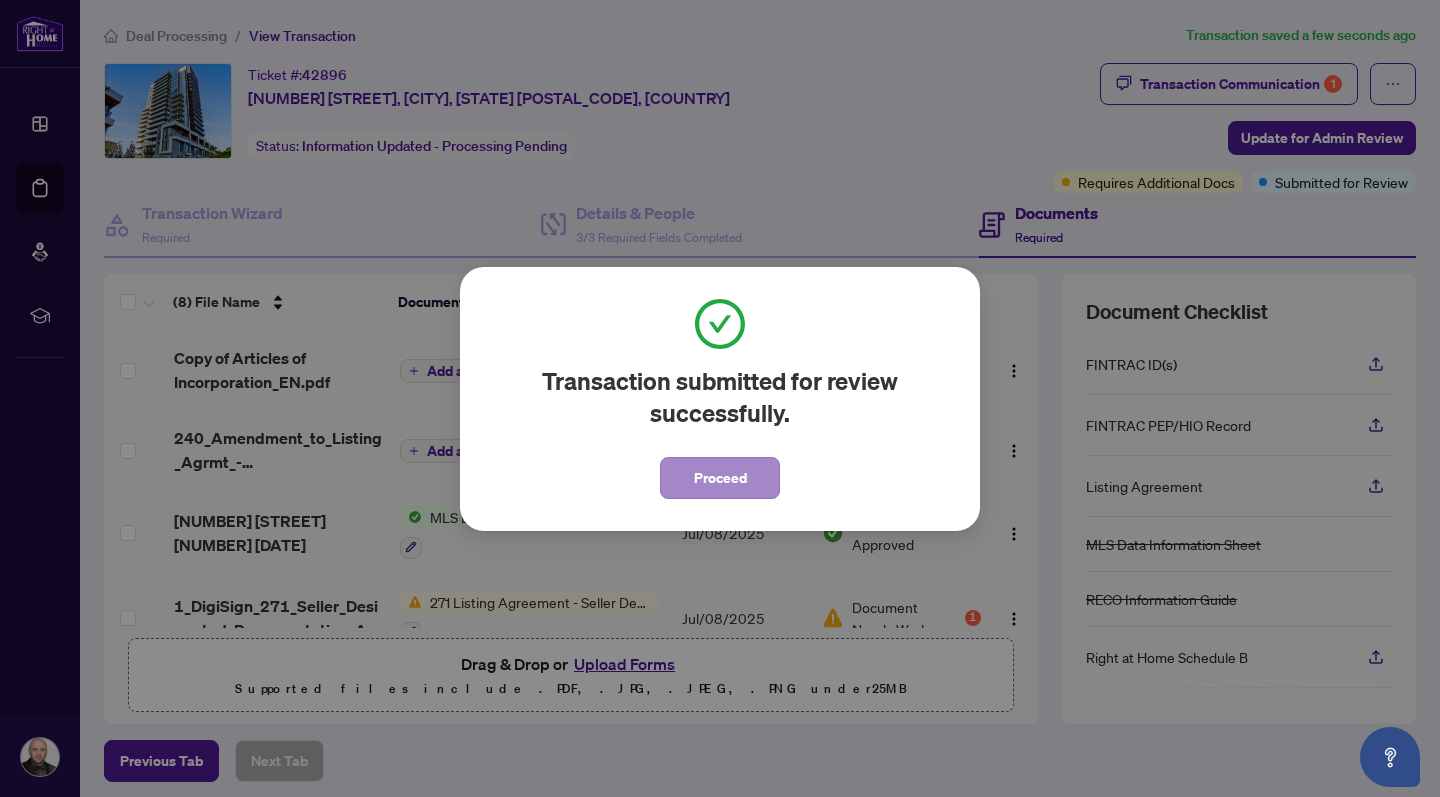 click on "Proceed" at bounding box center [720, 478] 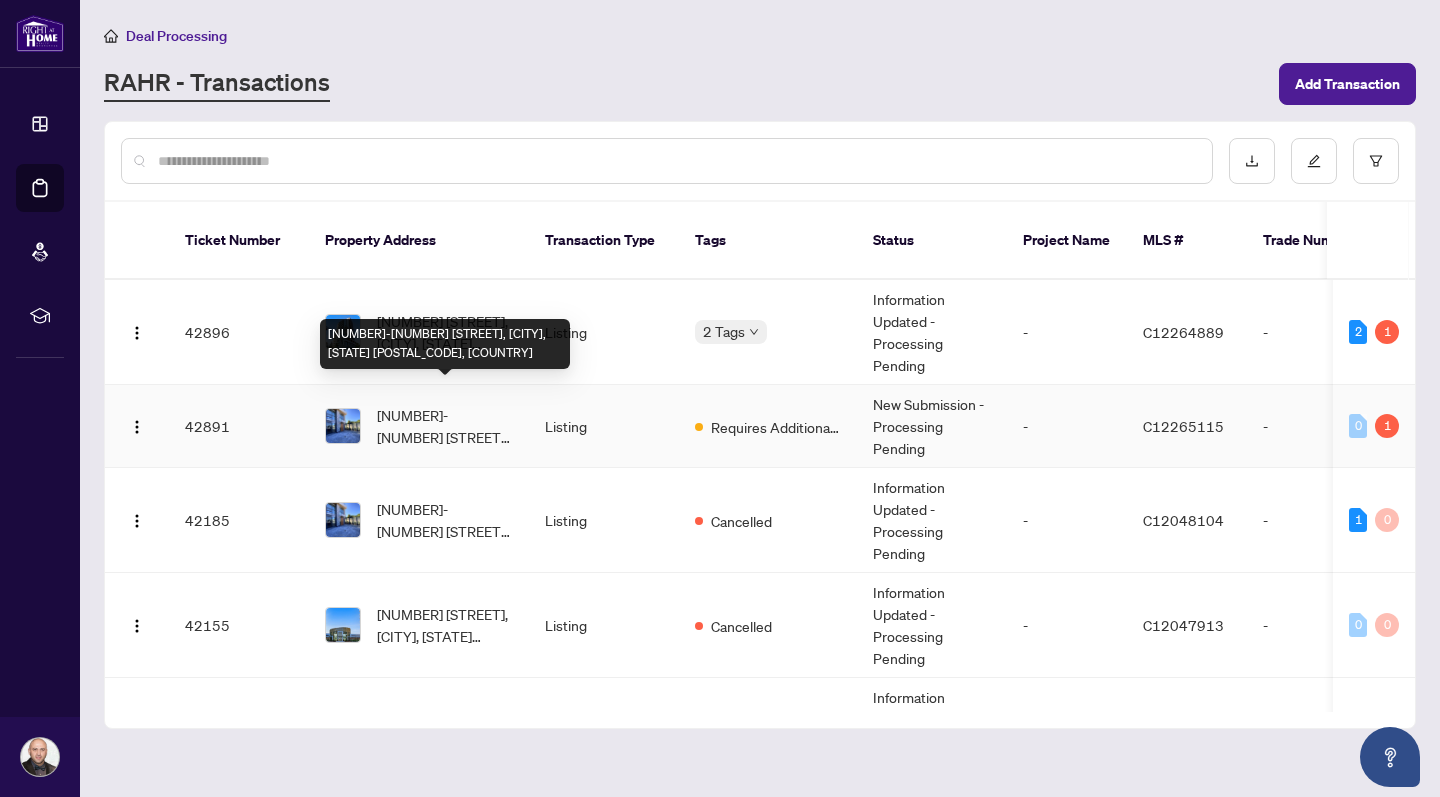 click on "[NUMBER]-[NUMBER] [STREET], [CITY], [STATE] [POSTAL_CODE], [COUNTRY]" at bounding box center (445, 426) 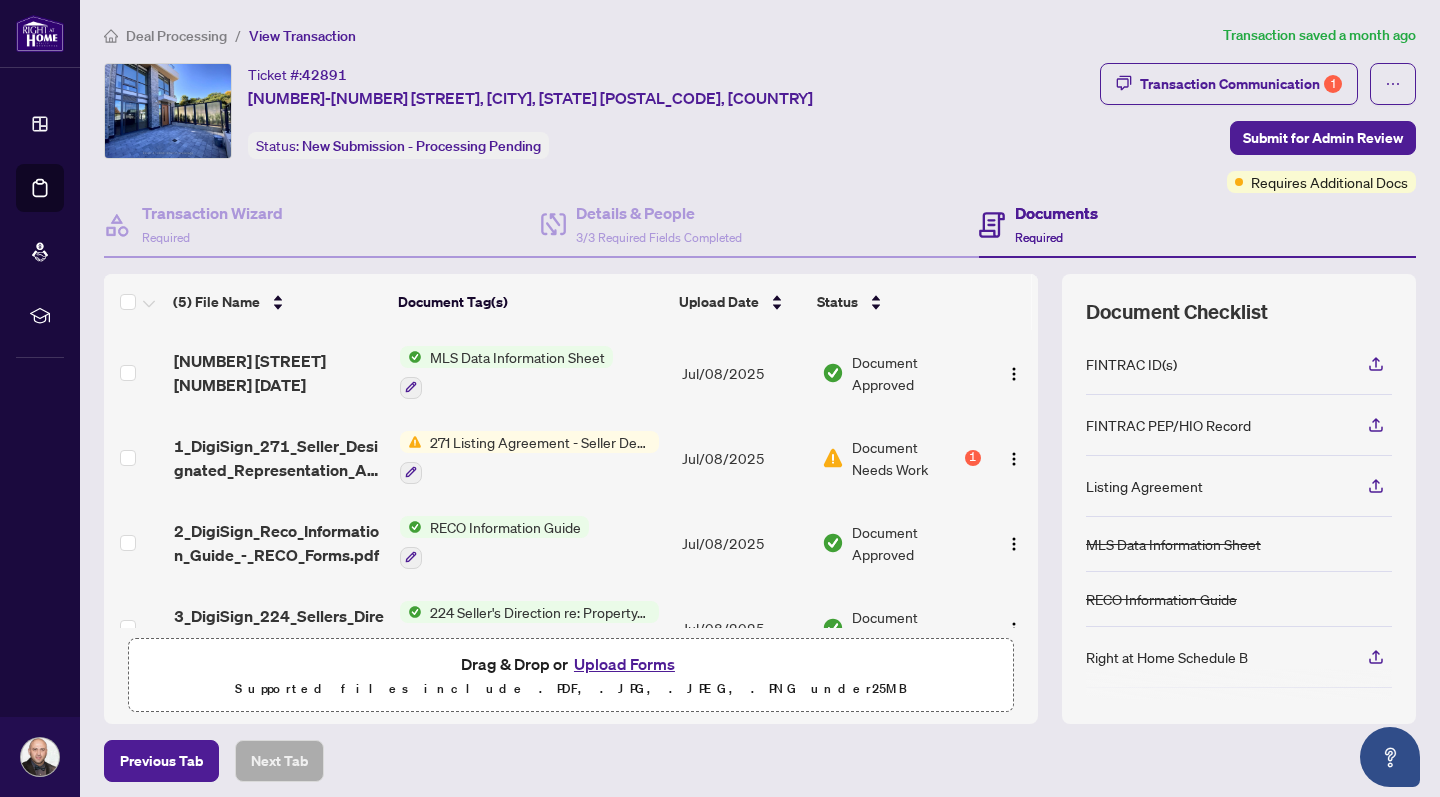 scroll, scrollTop: 0, scrollLeft: 0, axis: both 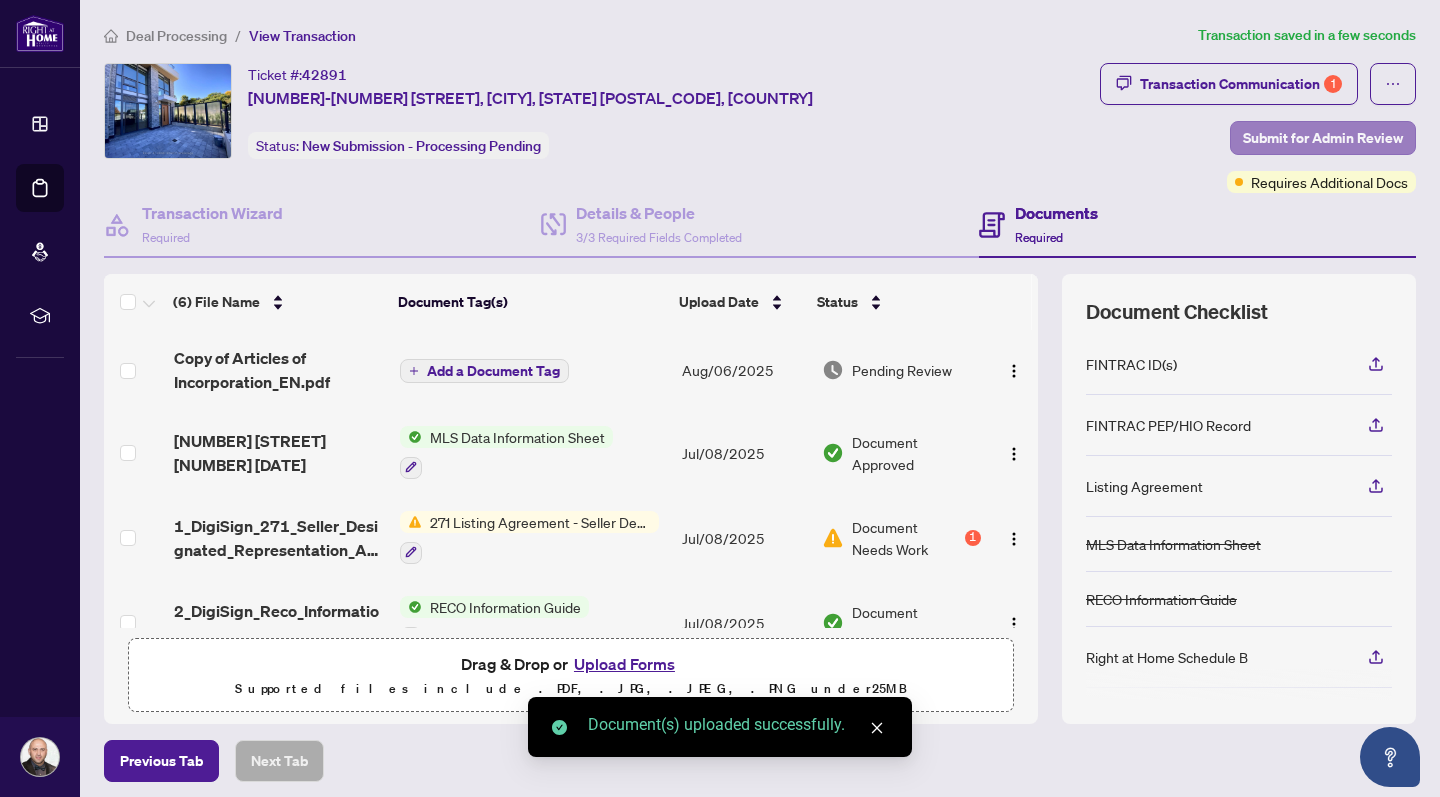 click on "Submit for Admin Review" at bounding box center [1323, 138] 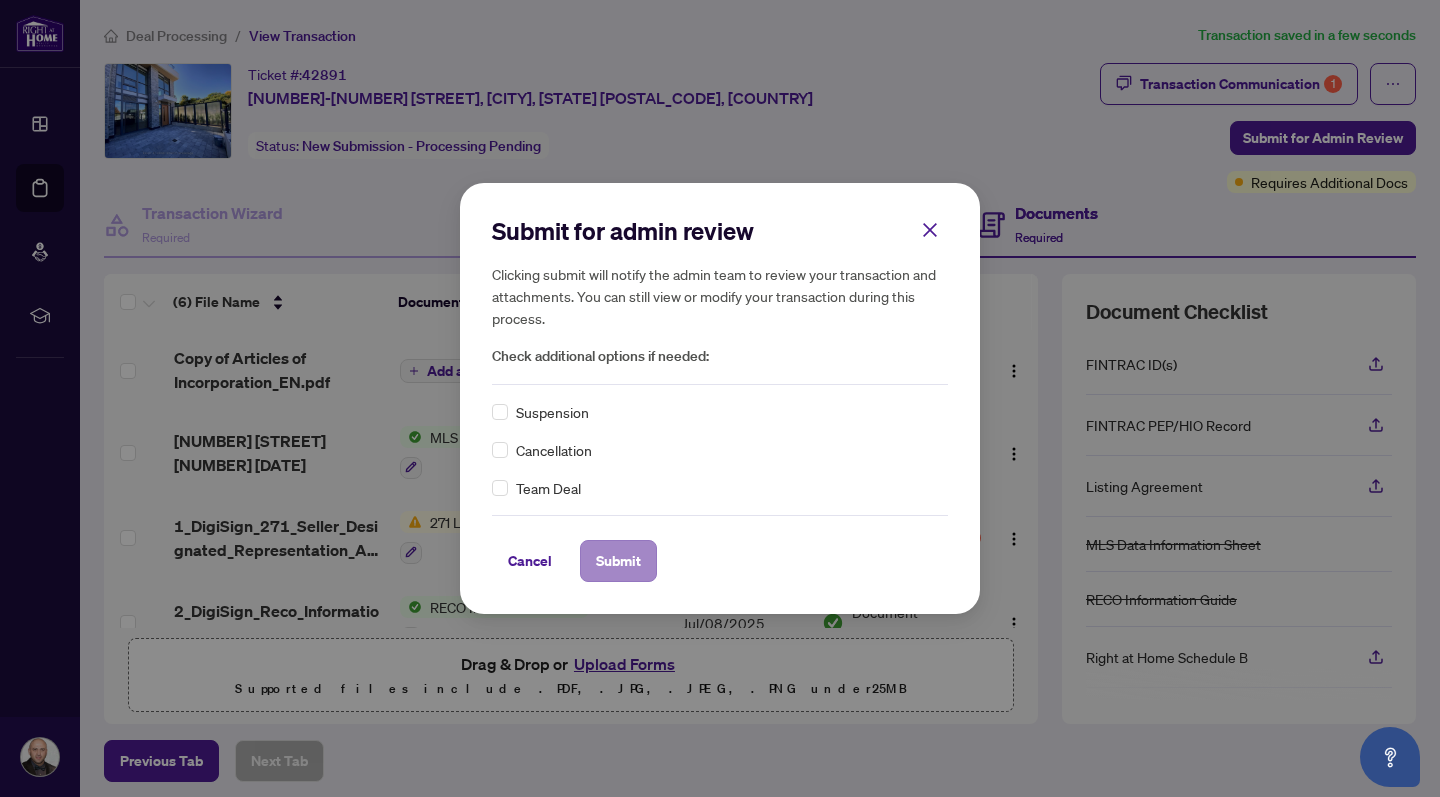 click on "Submit" at bounding box center (618, 561) 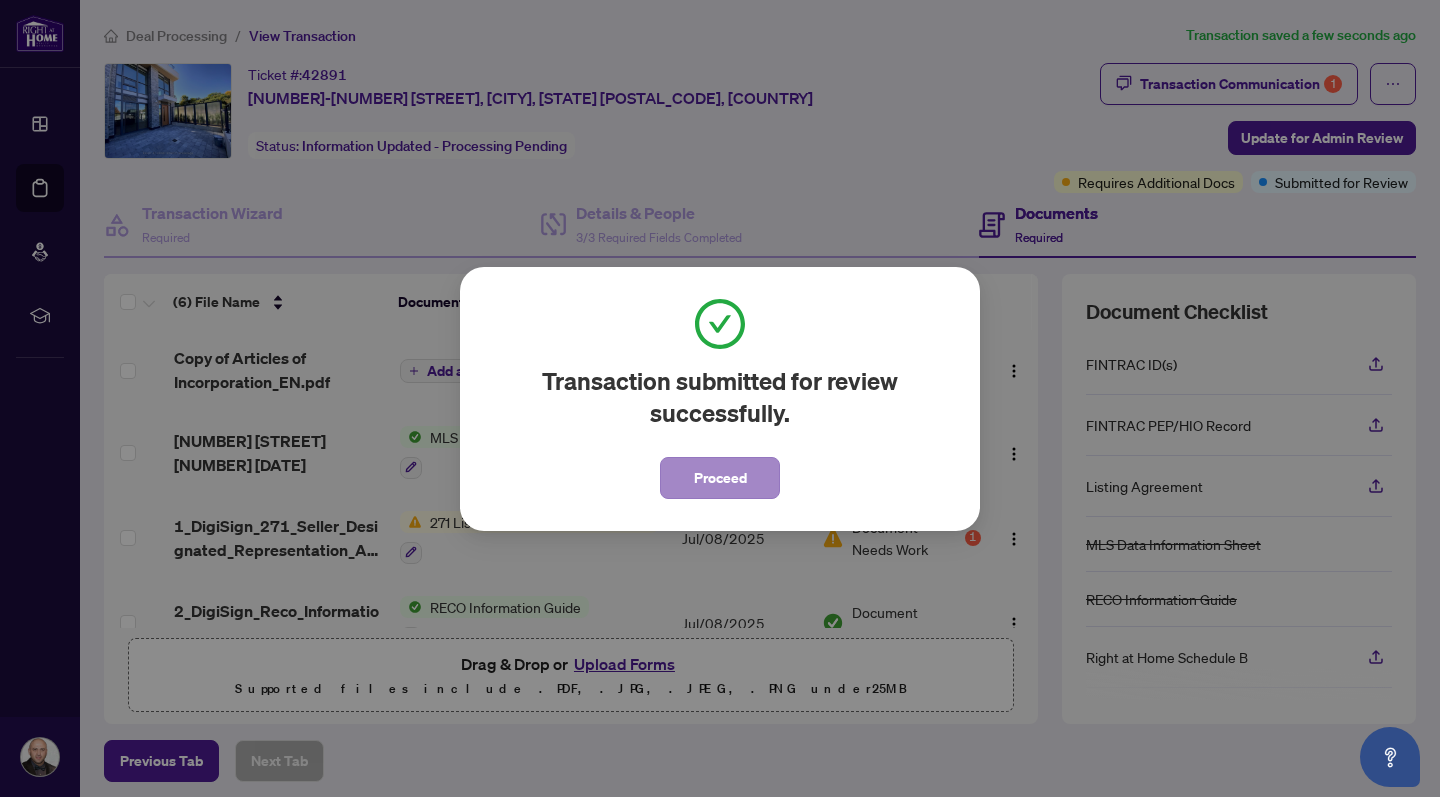 click on "Proceed" at bounding box center (720, 478) 